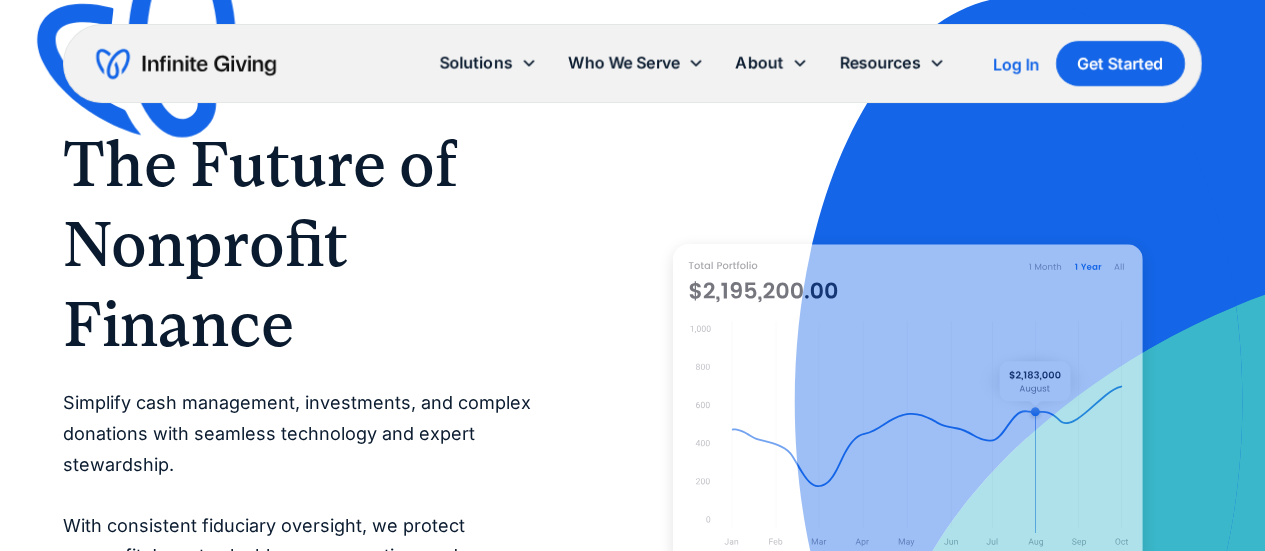 scroll, scrollTop: 0, scrollLeft: 0, axis: both 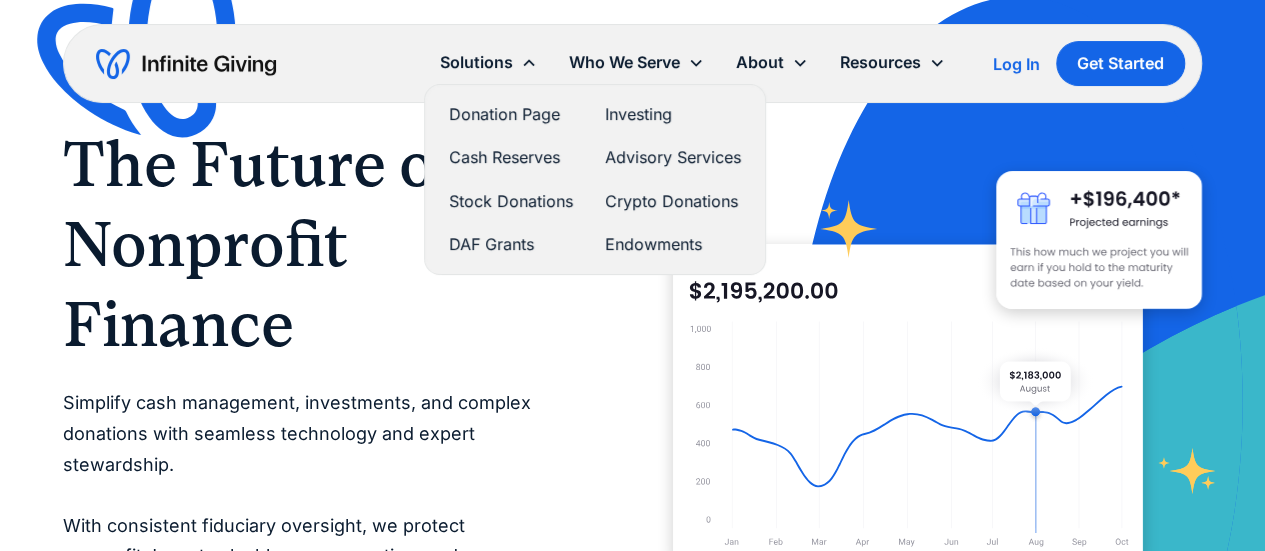 click on "Stock Donations" at bounding box center (511, 201) 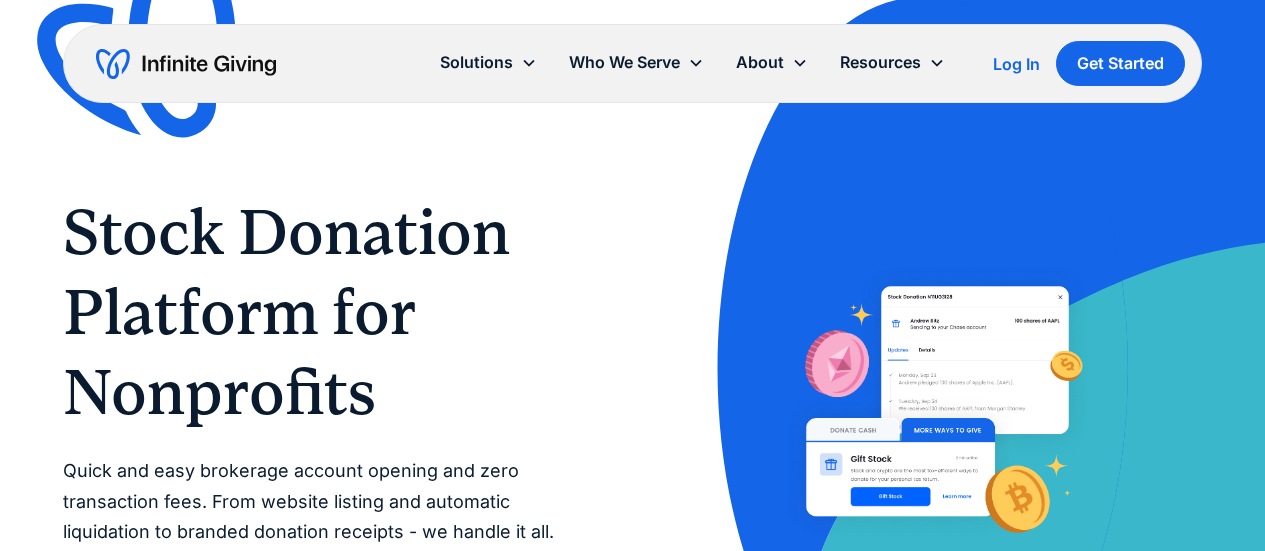 scroll, scrollTop: 0, scrollLeft: 0, axis: both 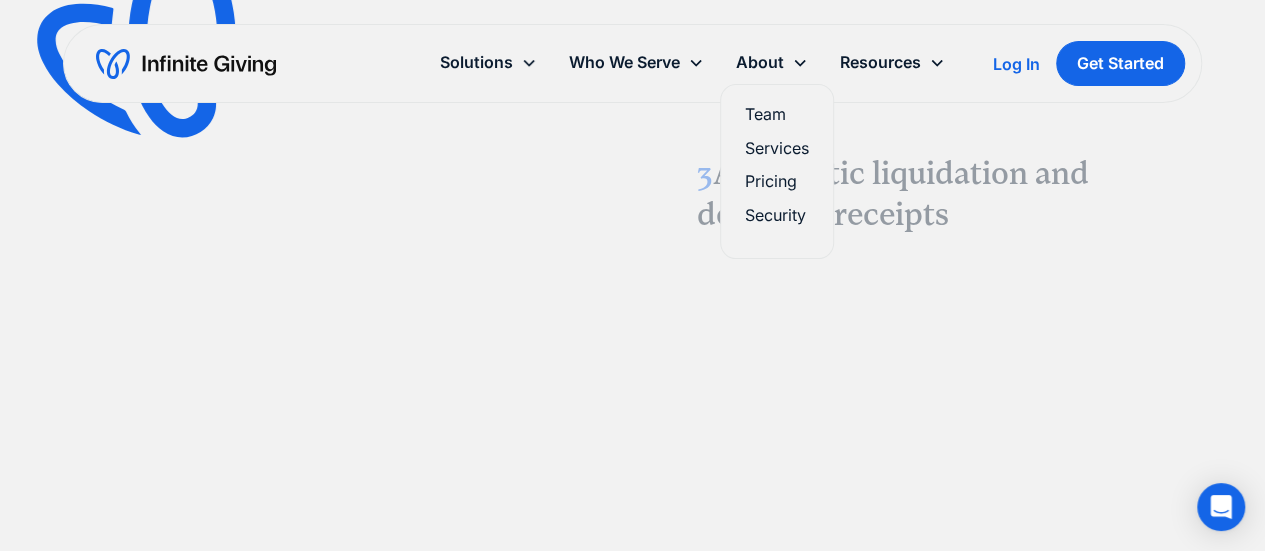 click on "Pricing" at bounding box center (777, 181) 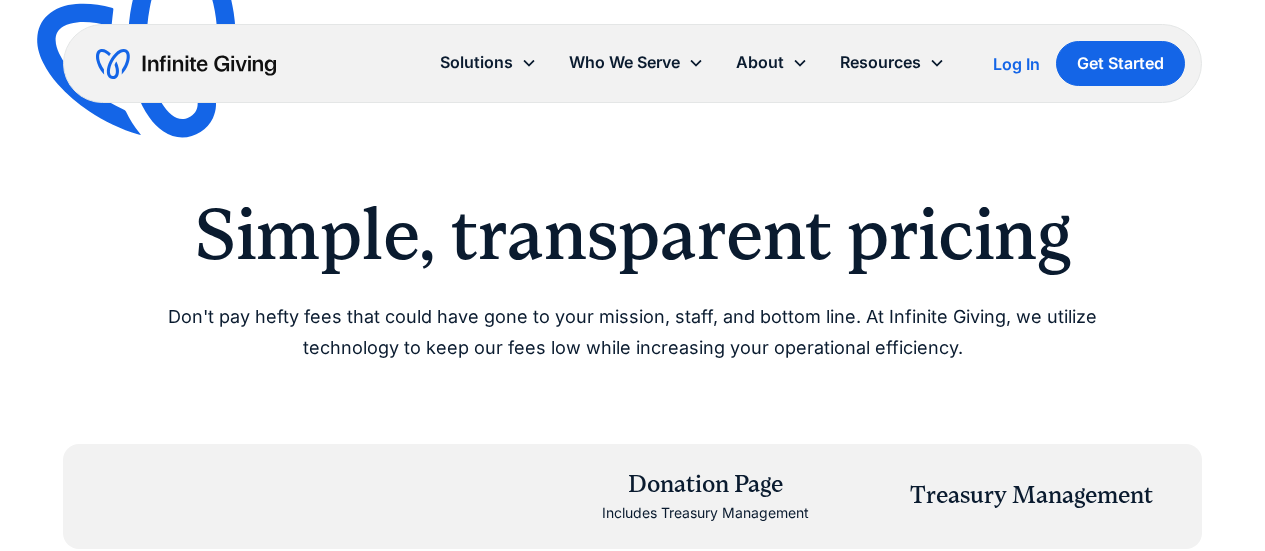 scroll, scrollTop: 0, scrollLeft: 0, axis: both 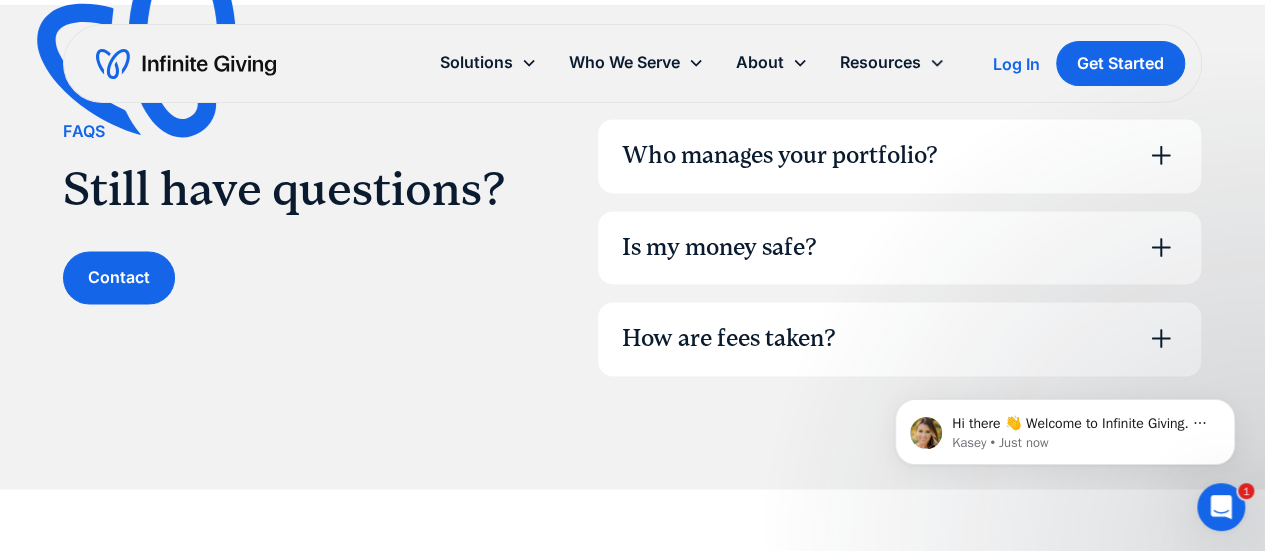 click on "Who manages your portfolio?" at bounding box center (780, 156) 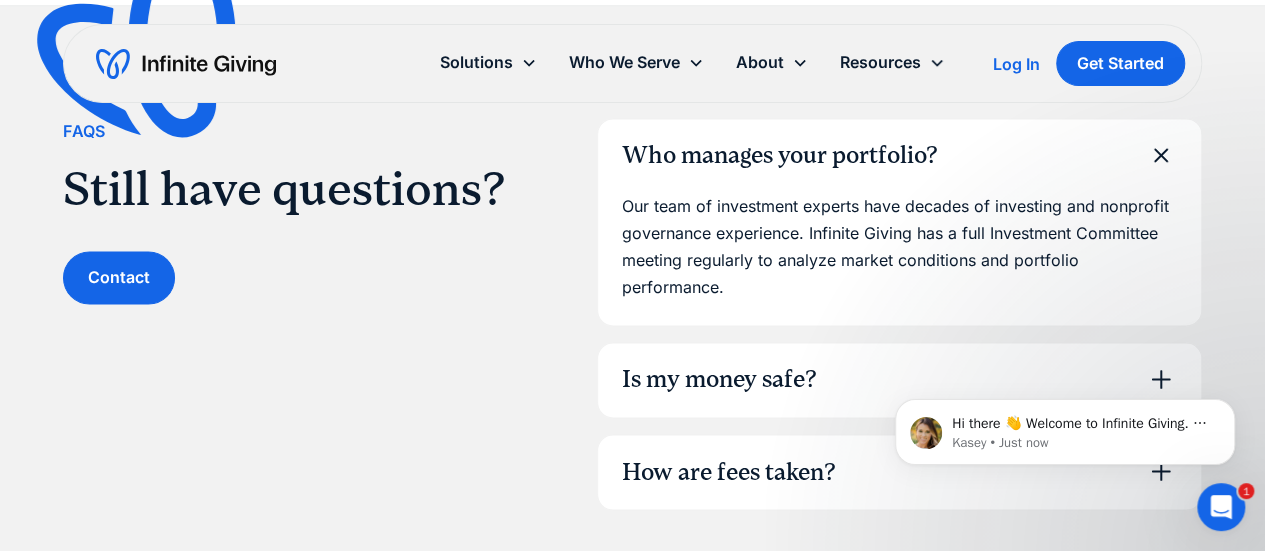 click on "Who manages your portfolio?" at bounding box center [780, 156] 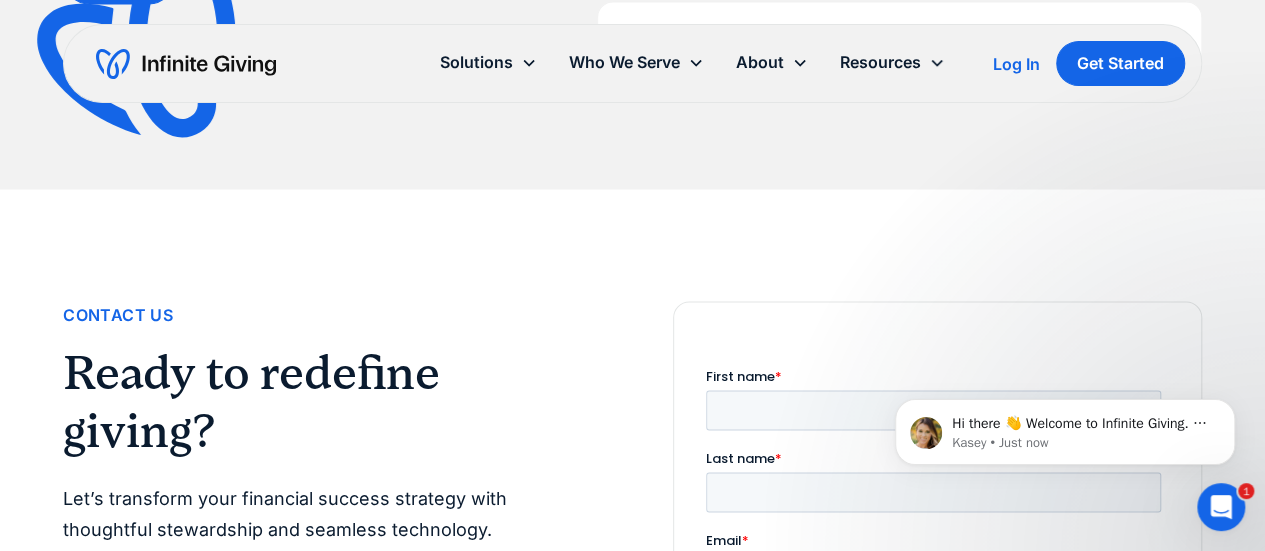 scroll, scrollTop: 1600, scrollLeft: 0, axis: vertical 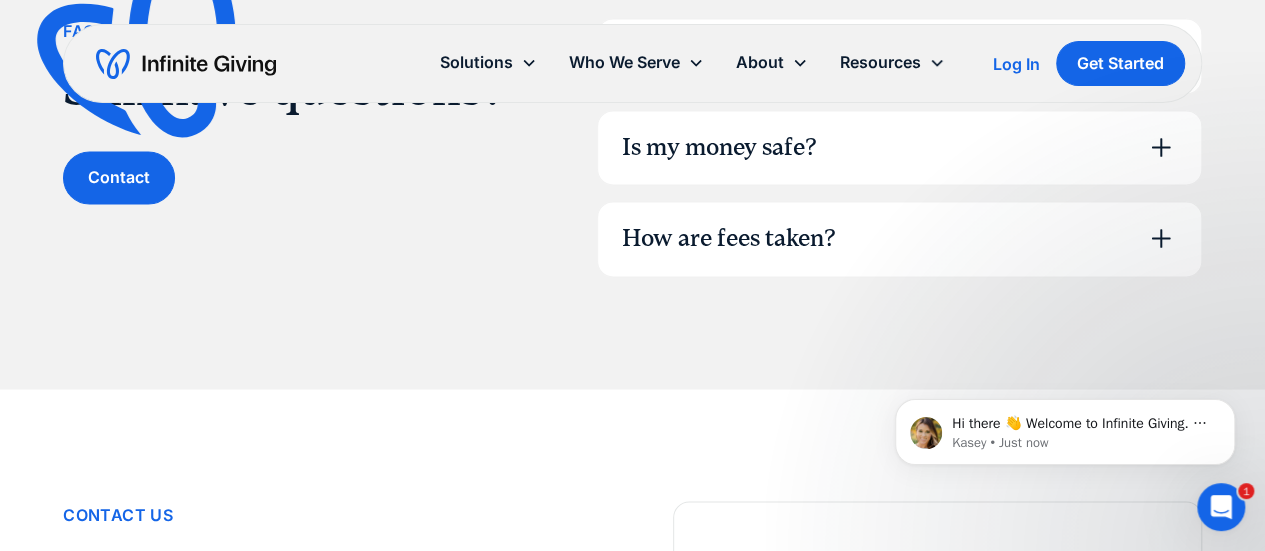 click on "How are fees taken?" at bounding box center [729, 239] 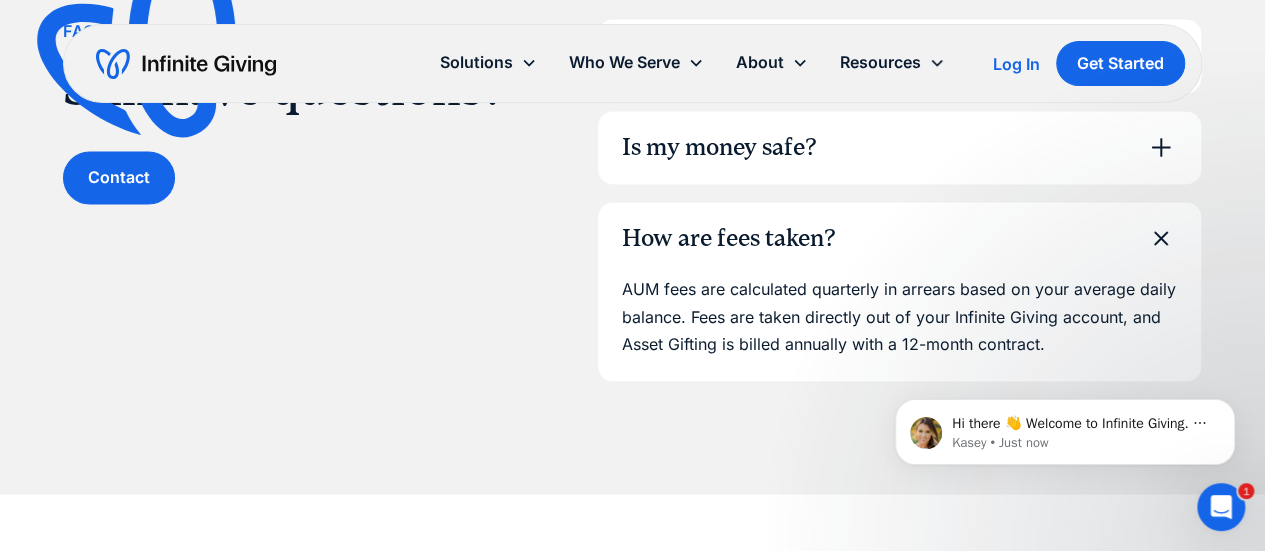 click on "How are fees taken?" at bounding box center (729, 239) 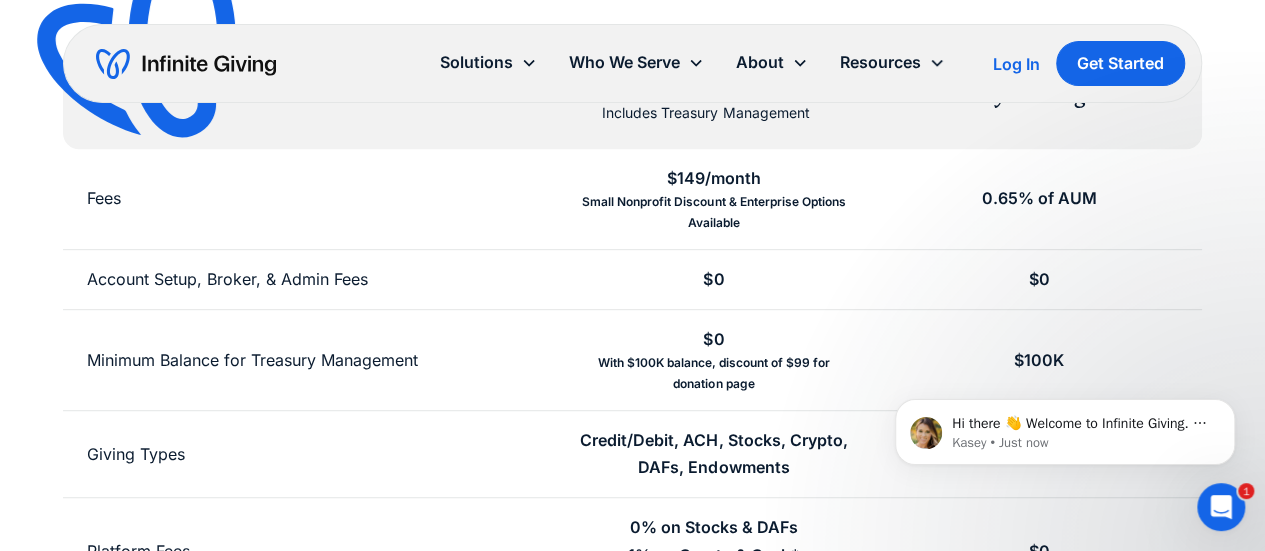 scroll, scrollTop: 200, scrollLeft: 0, axis: vertical 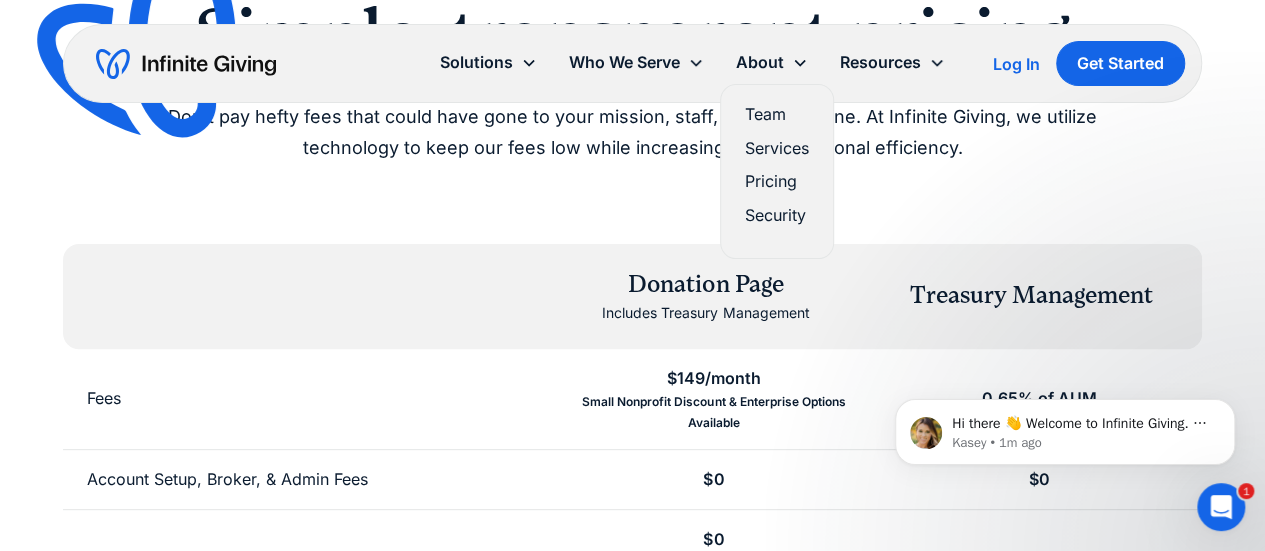 click on "Services" at bounding box center [777, 148] 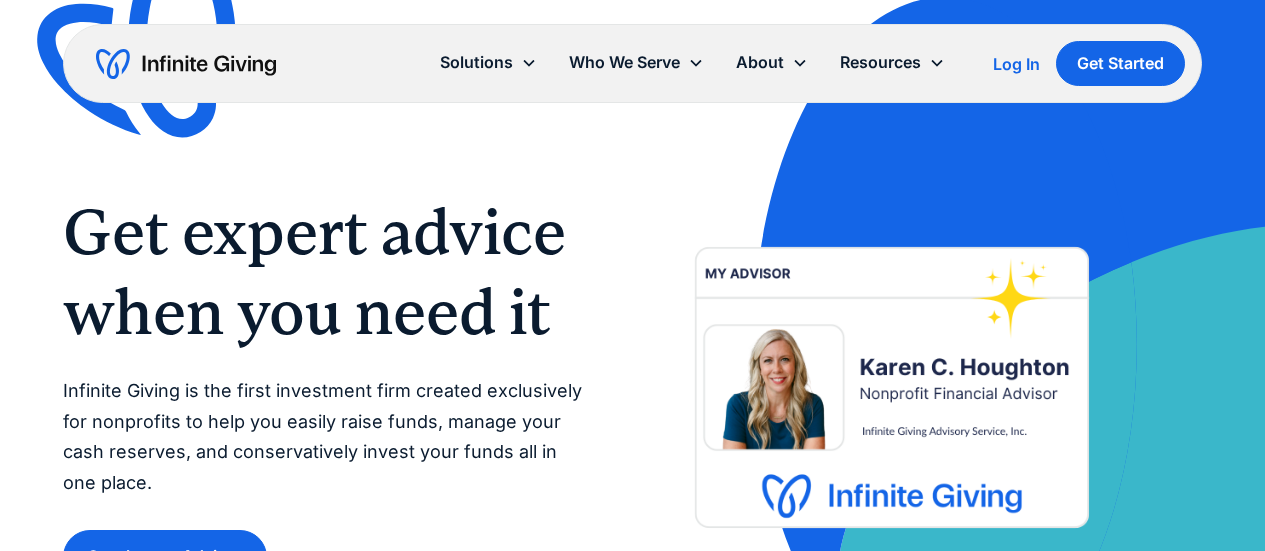 scroll, scrollTop: 0, scrollLeft: 0, axis: both 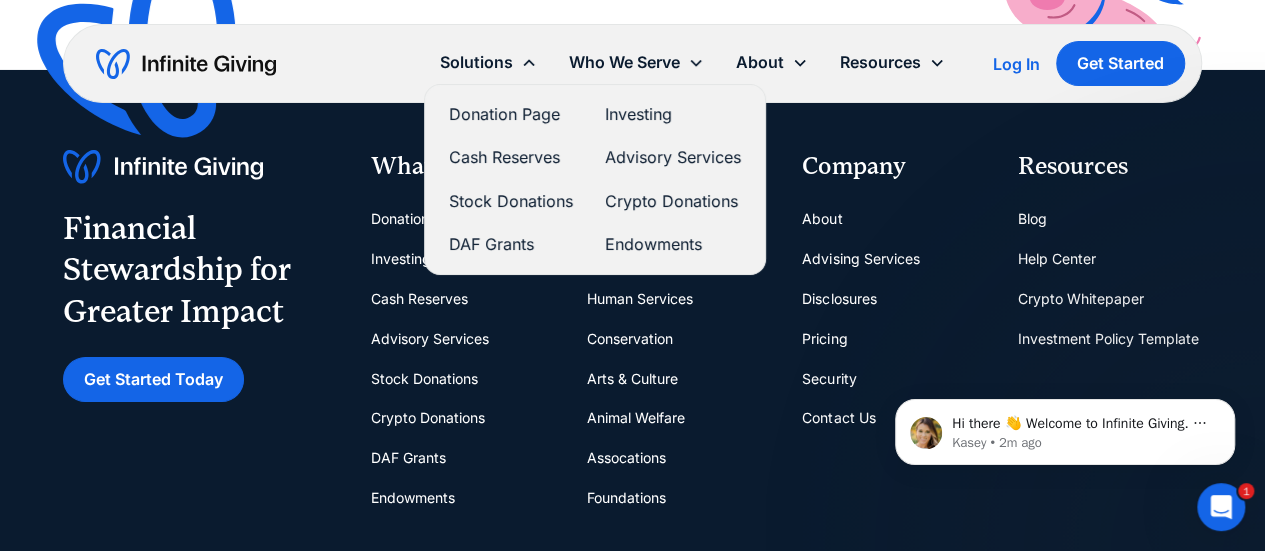 click on "Endowments" at bounding box center (673, 244) 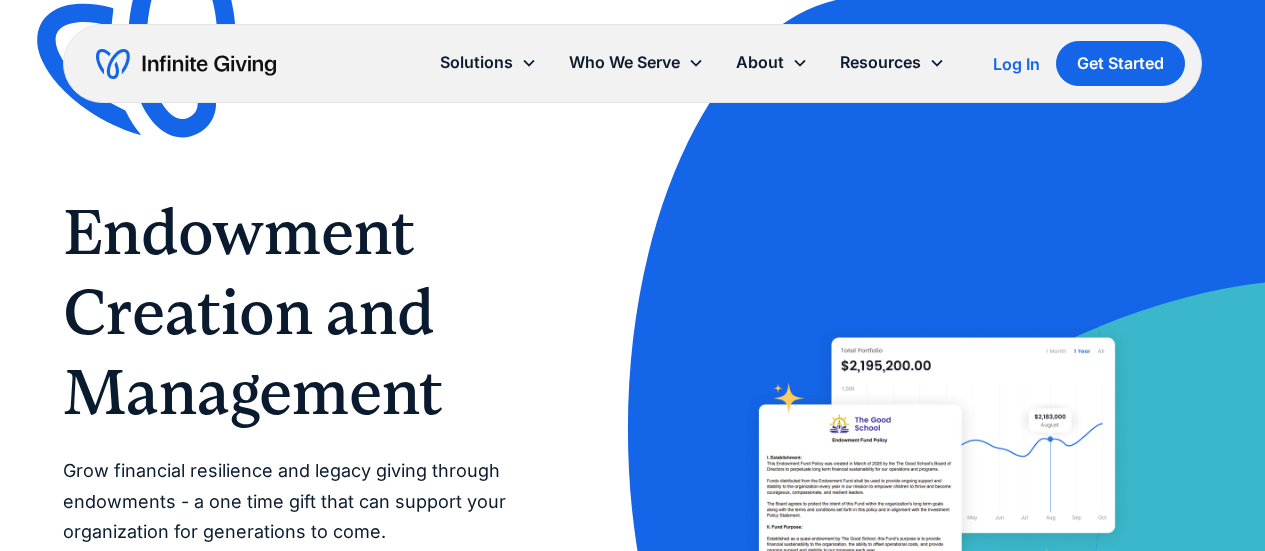 scroll, scrollTop: 0, scrollLeft: 0, axis: both 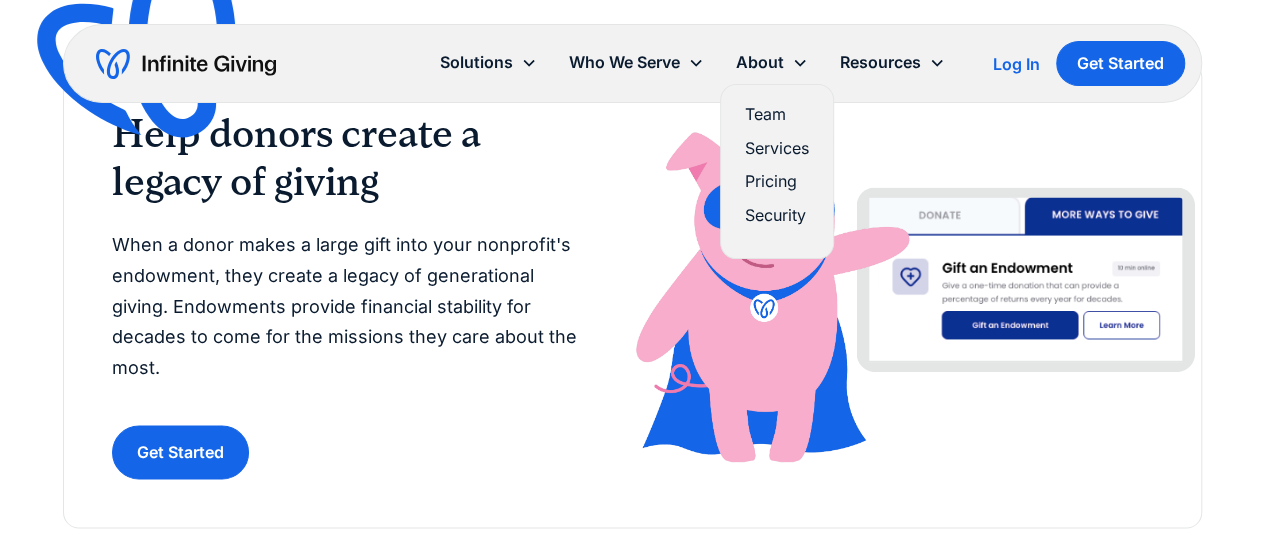 click on "Pricing" at bounding box center (777, 181) 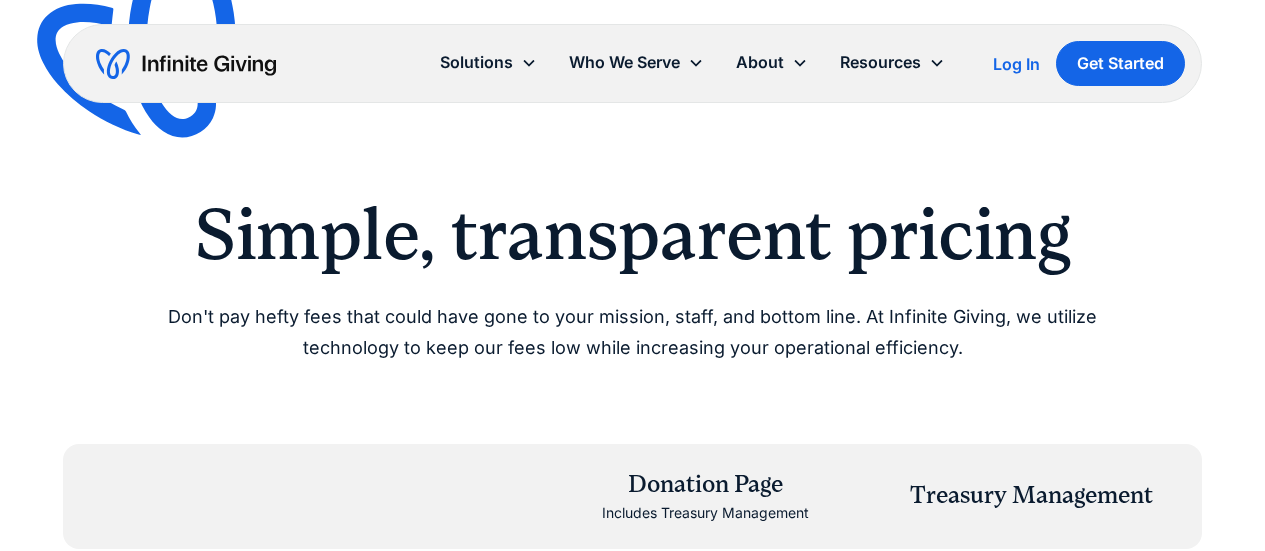 scroll, scrollTop: 0, scrollLeft: 0, axis: both 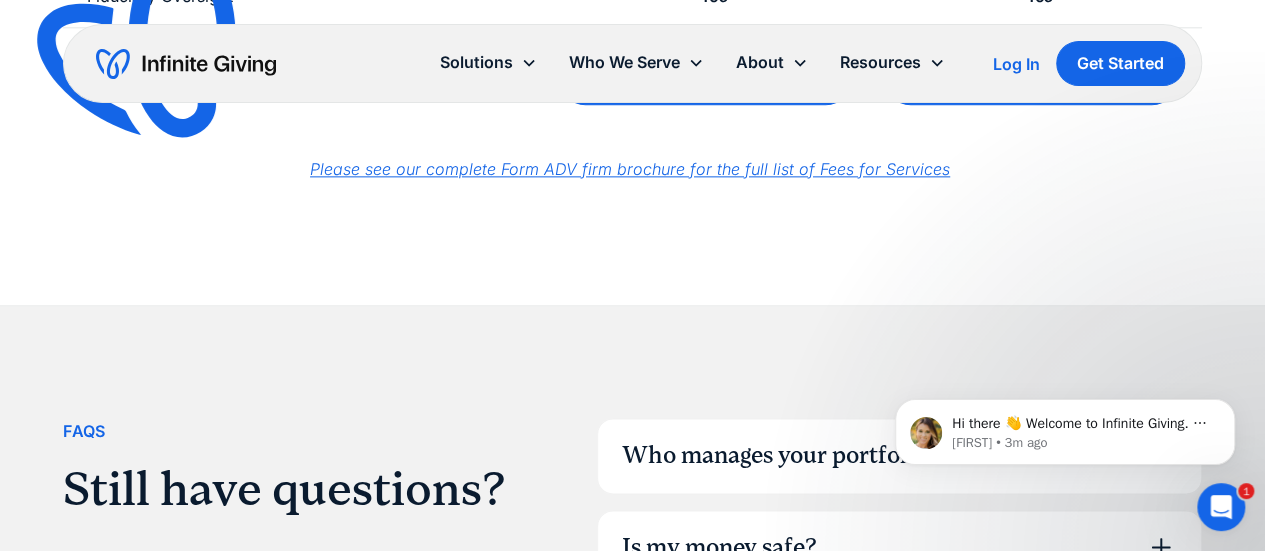click on "Please see our complete Form ADV firm brochure for the full list of Fees for Services" at bounding box center (630, 169) 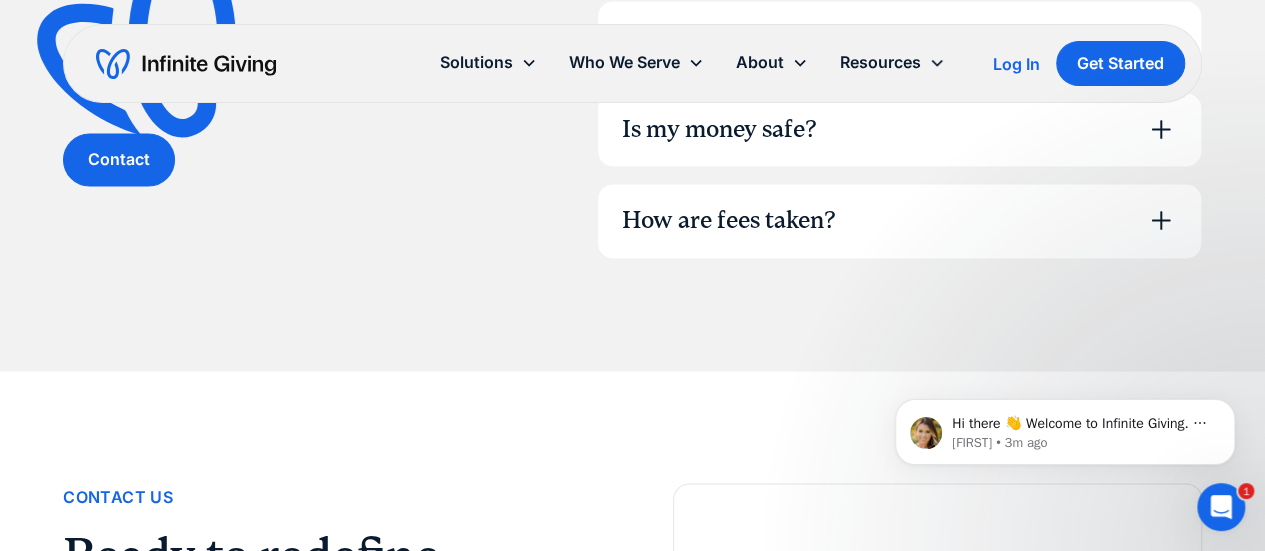 scroll, scrollTop: 1400, scrollLeft: 0, axis: vertical 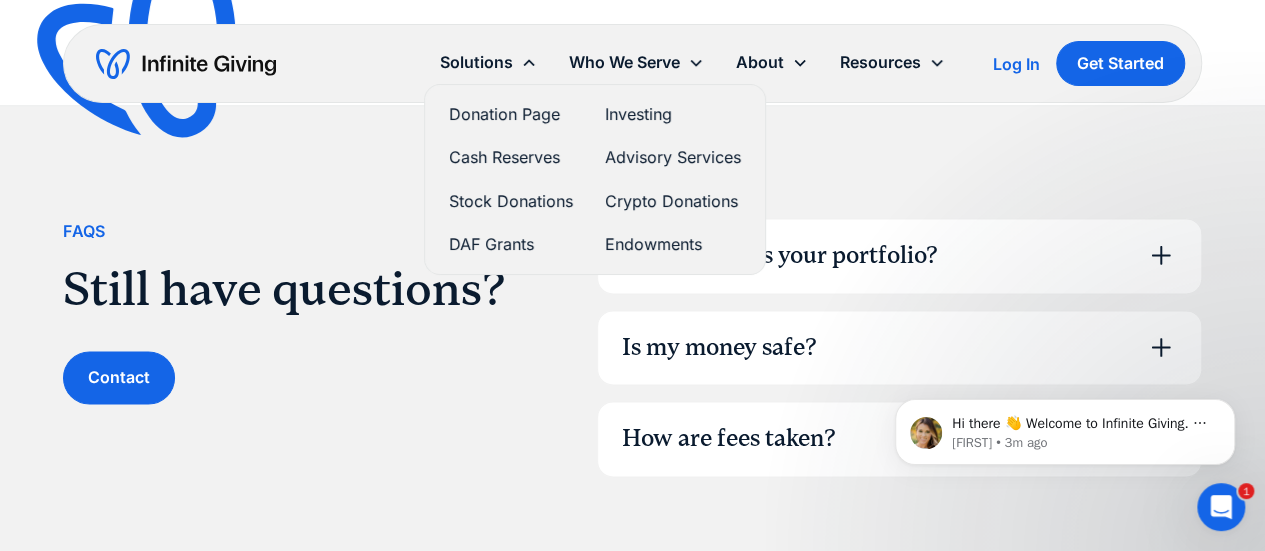 click on "DAF Grants" at bounding box center (511, 244) 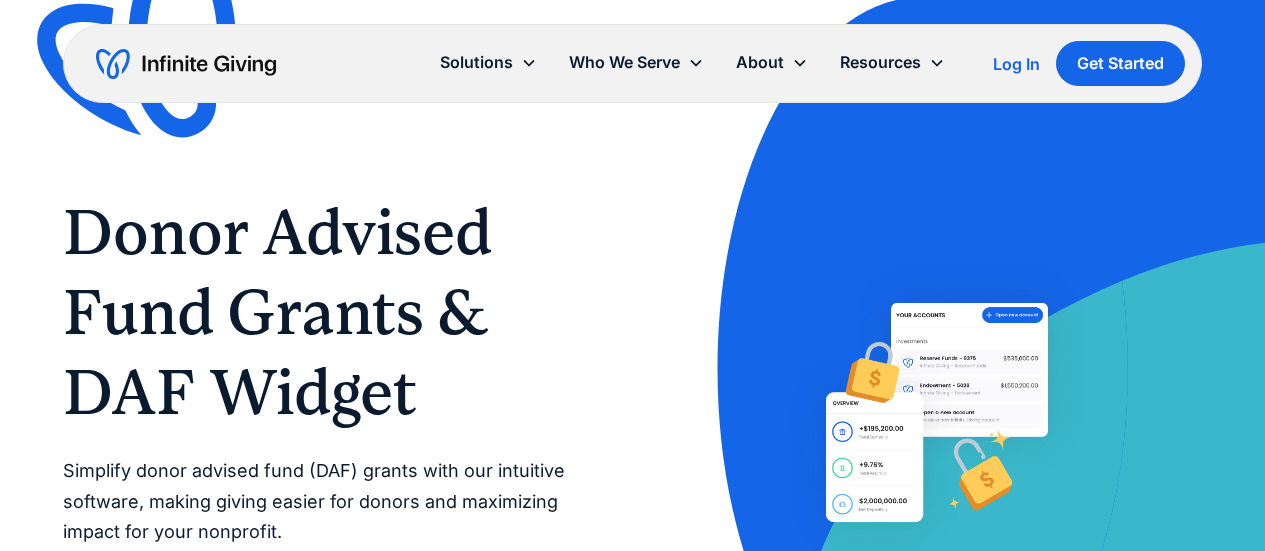 scroll, scrollTop: 0, scrollLeft: 0, axis: both 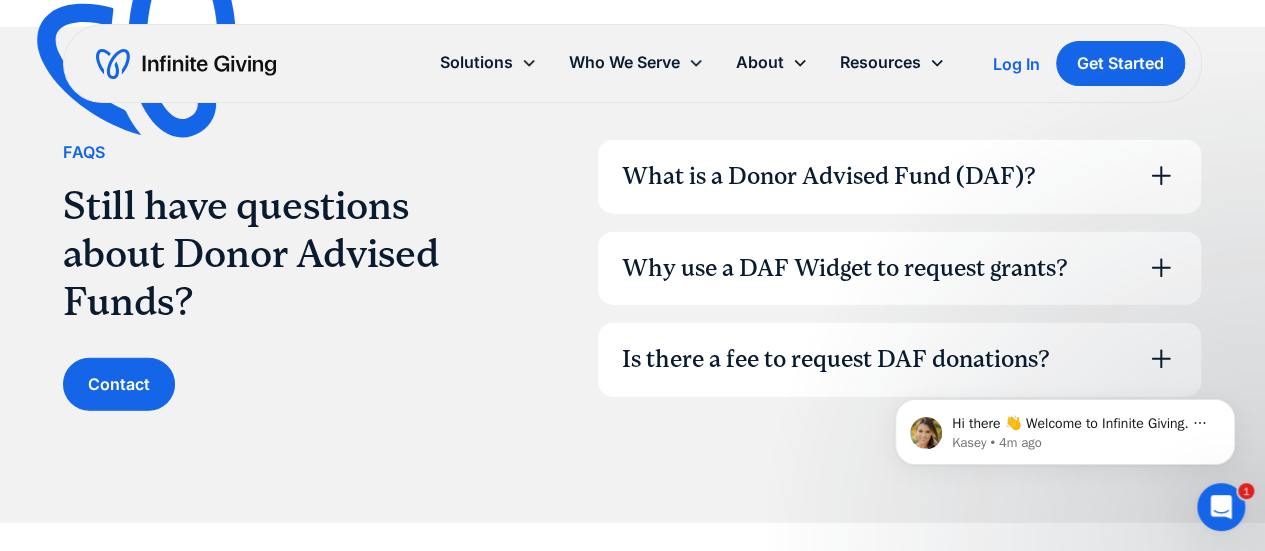click on "Why use a DAF Widget to request grants?" at bounding box center [845, 269] 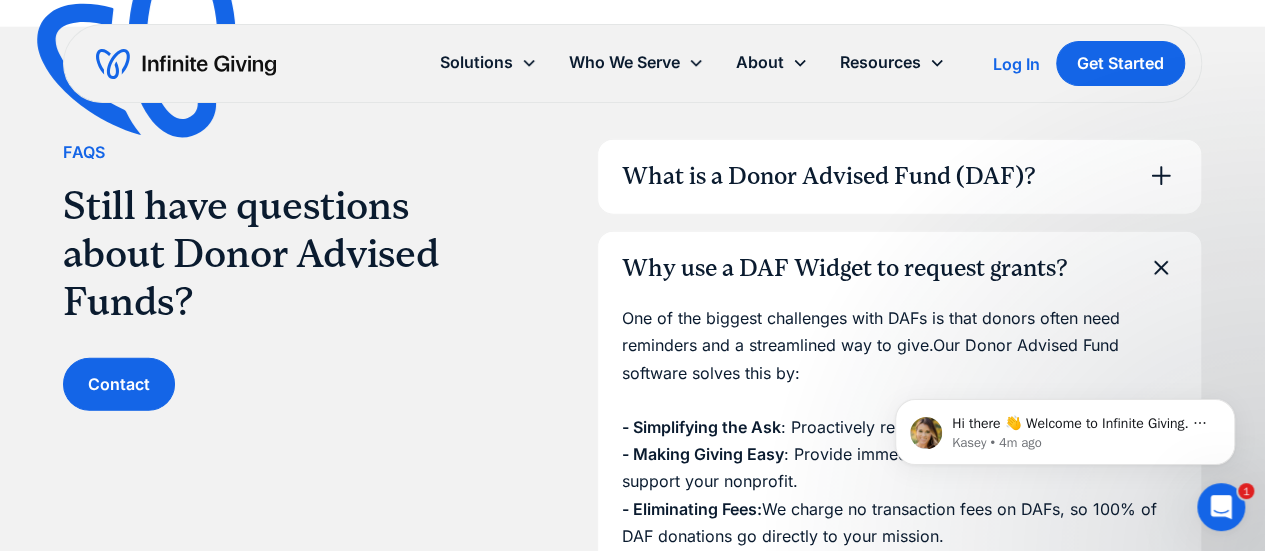 click on "Why use a DAF Widget to request grants?" at bounding box center (899, 269) 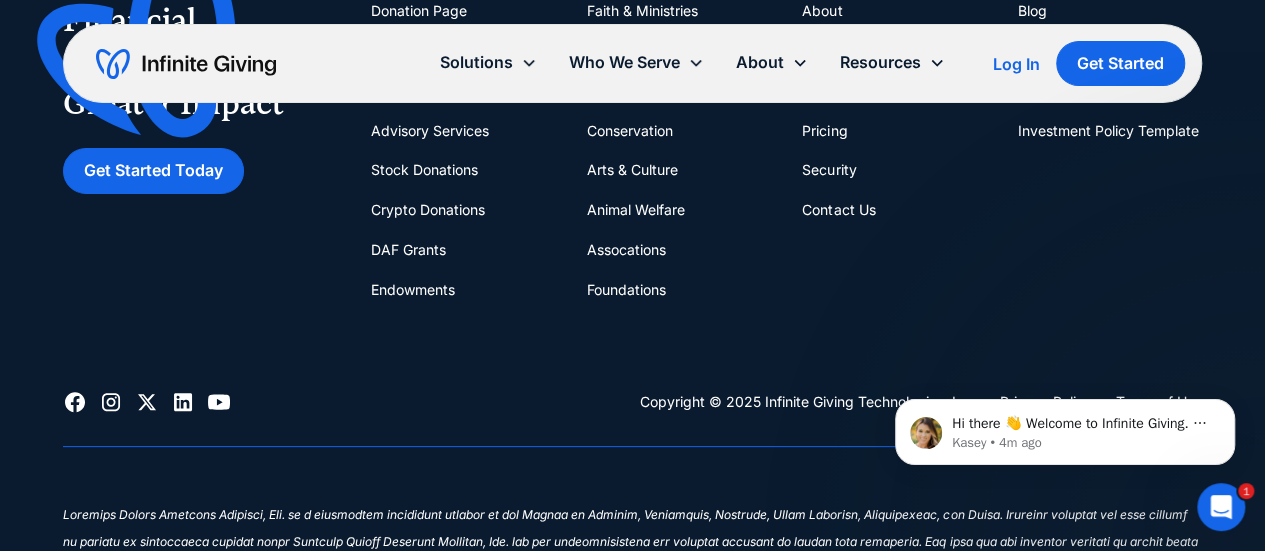 scroll, scrollTop: 3500, scrollLeft: 0, axis: vertical 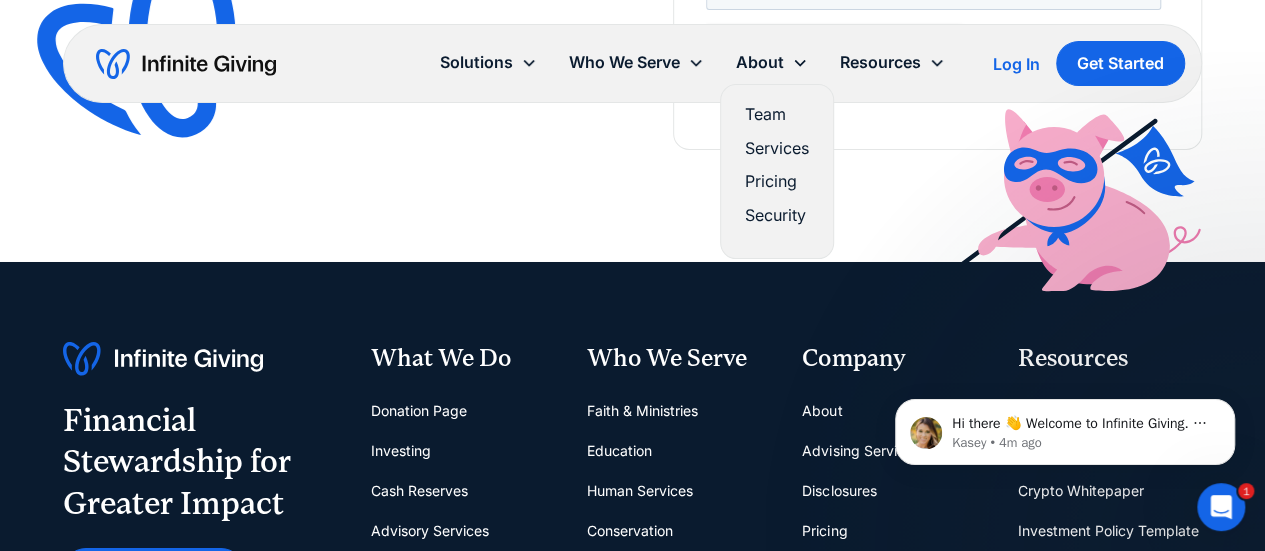click on "Pricing" at bounding box center (777, 181) 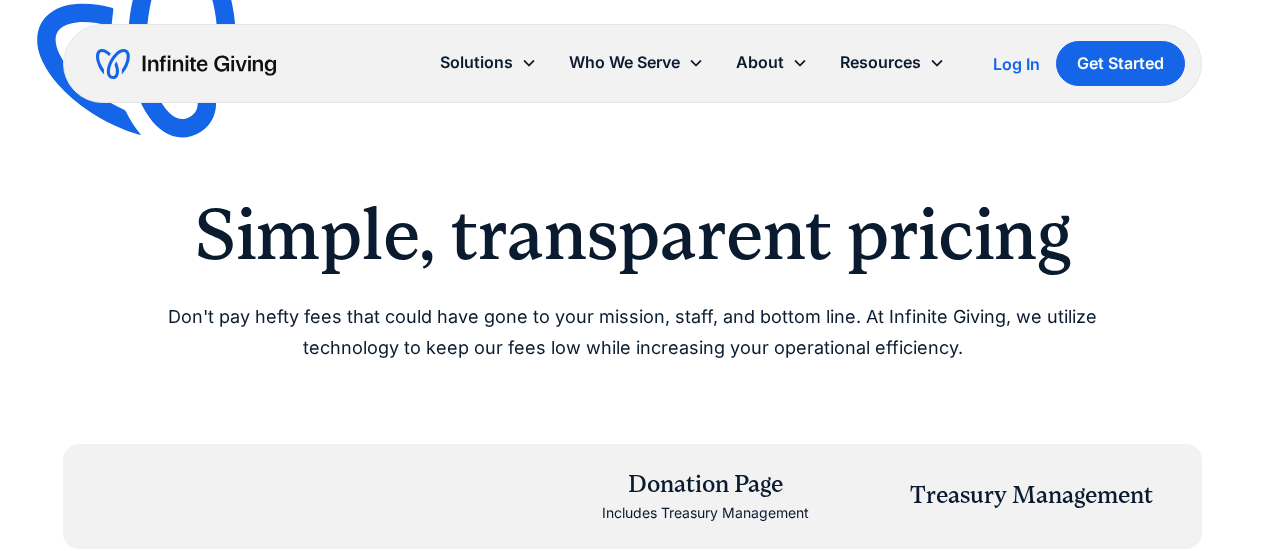 scroll, scrollTop: 0, scrollLeft: 0, axis: both 